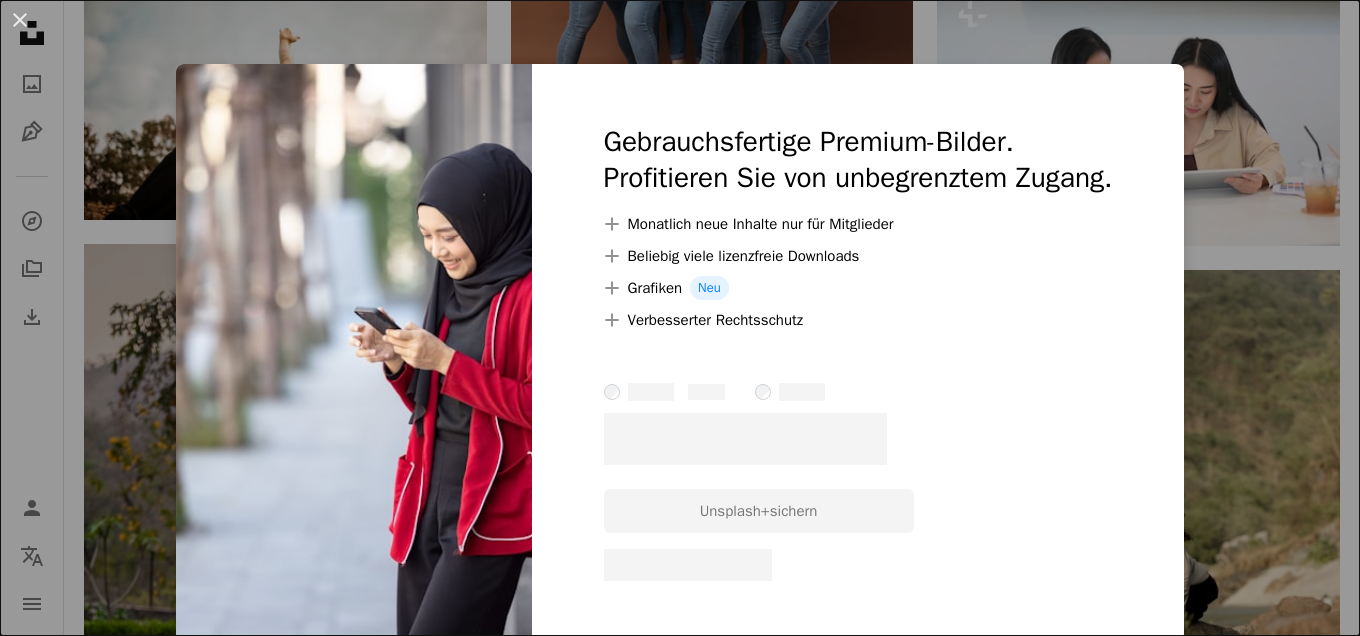 scroll, scrollTop: 10400, scrollLeft: 0, axis: vertical 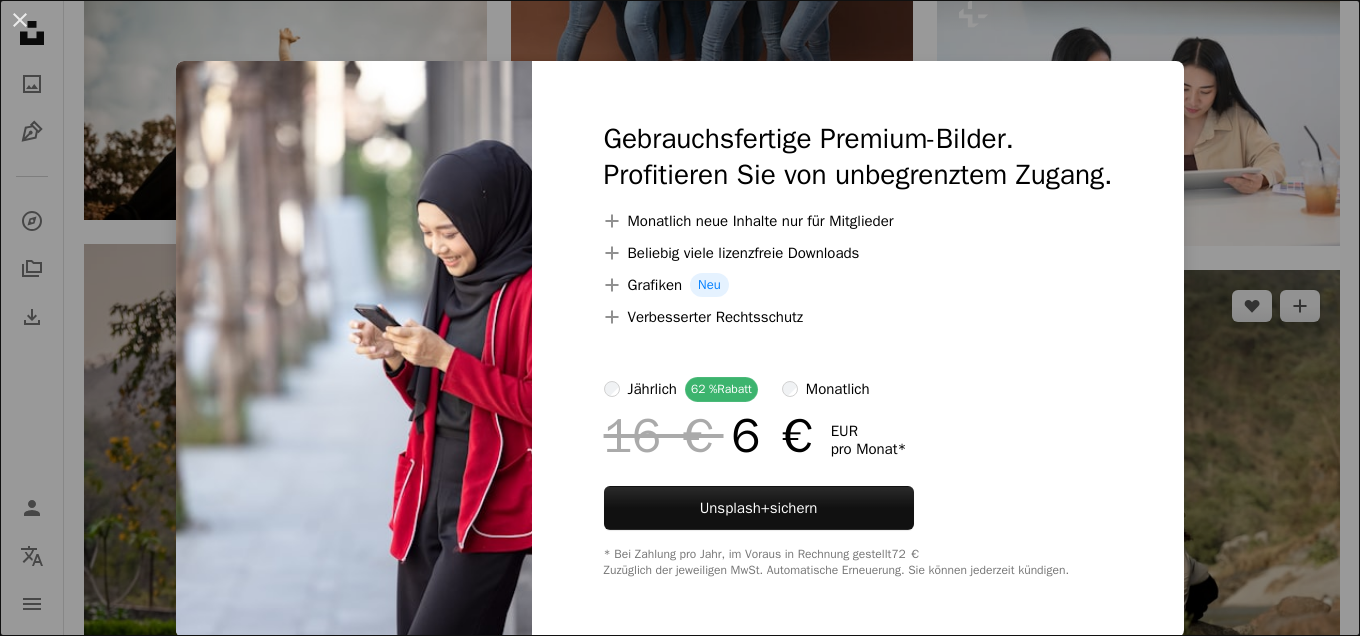 click on "An X shape Gebrauchsfertige Premium-Bilder. Profitieren Sie von unbegrenztem Zugang. A plus sign Monatlich neue Inhalte nur für Mitglieder A plus sign Beliebig viele lizenzfreie Downloads A plus sign Grafiken  Neu A plus sign Verbesserter Rechtsschutz jährlich 62 %  Rabatt monatlich 16 €   6 € EUR pro Monat * Unsplash+  sichern * Bei Zahlung pro Jahr, im Voraus in Rechnung gestellt  72 € Zuzüglich der jeweiligen MwSt. Automatische Erneuerung. Sie können jederzeit kündigen." at bounding box center [680, 318] 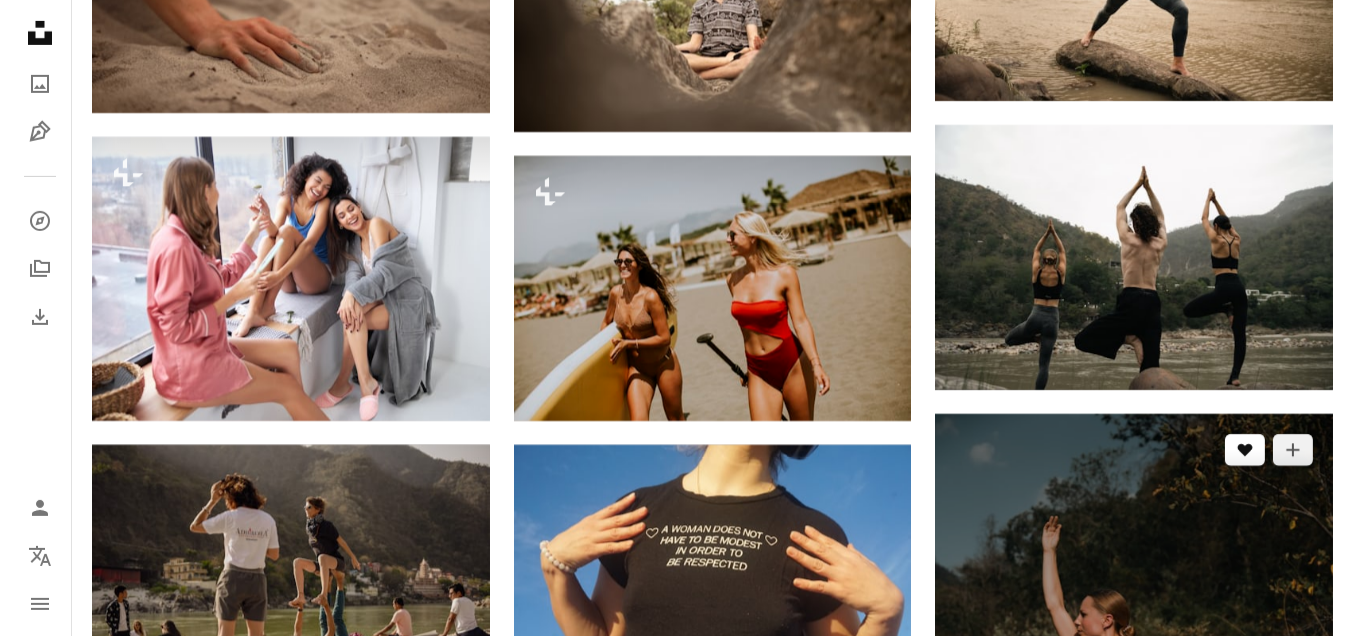 scroll, scrollTop: 11299, scrollLeft: 0, axis: vertical 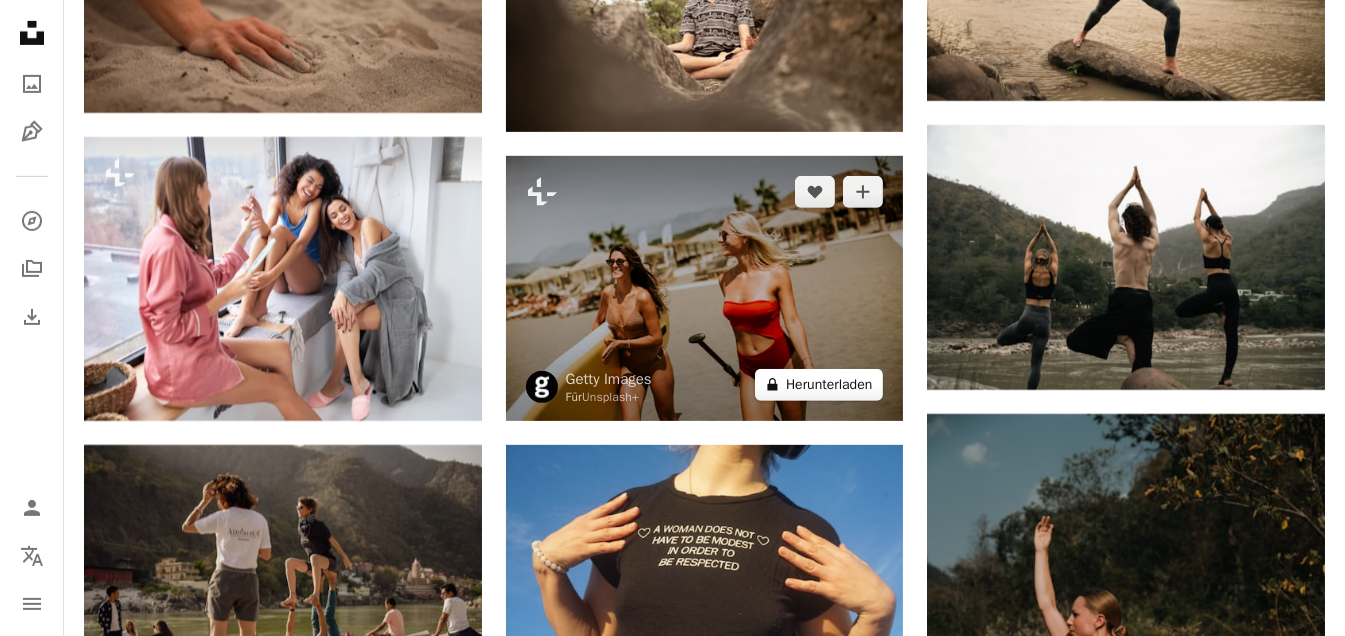 click on "A lock Herunterladen" at bounding box center (819, 385) 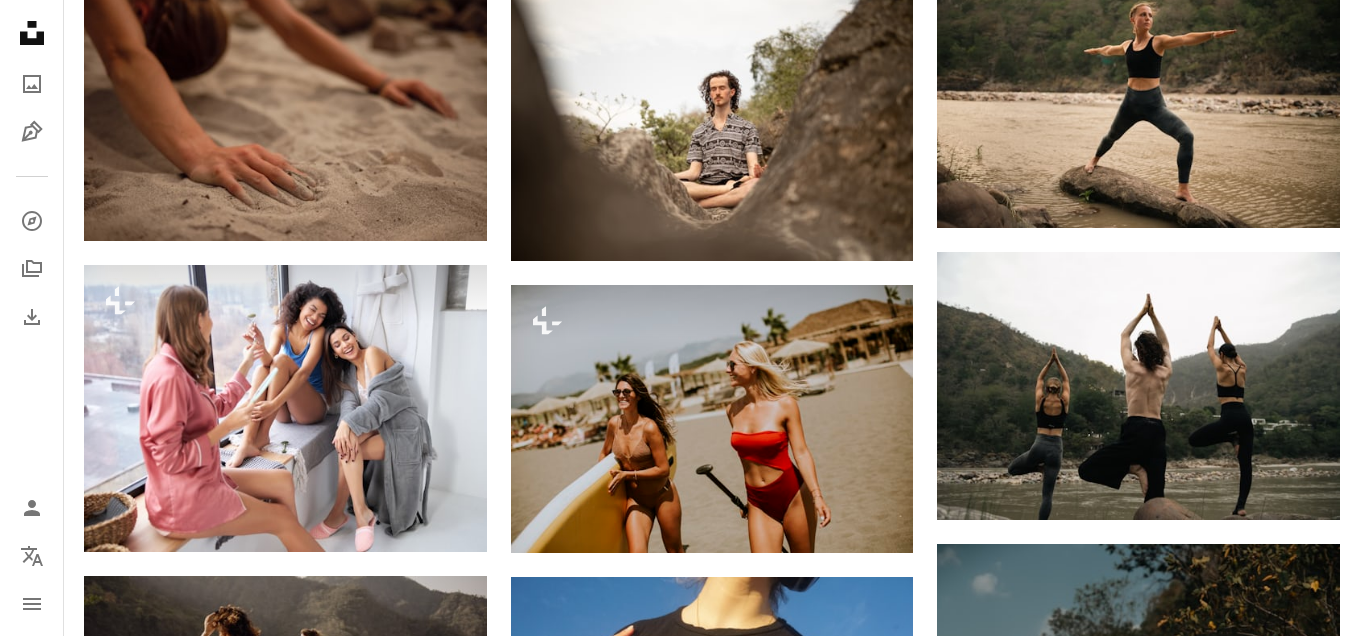 scroll, scrollTop: 3, scrollLeft: 0, axis: vertical 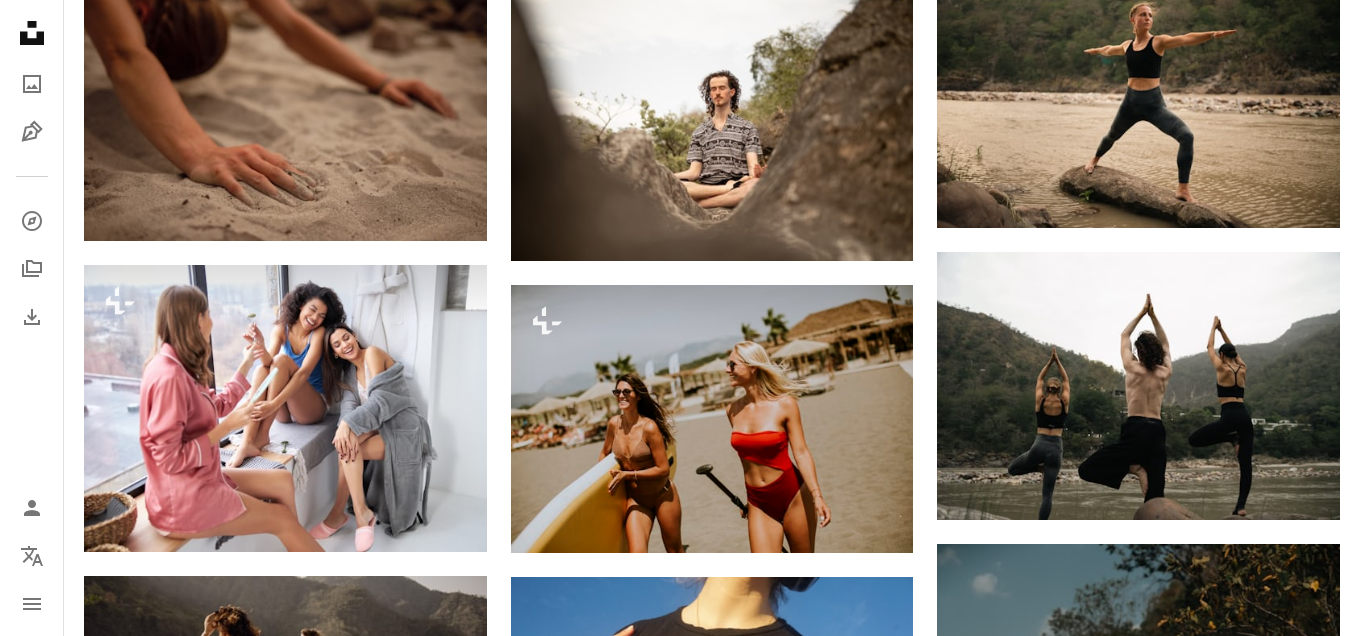 click on "An X shape Gebrauchsfertige Premium-Bilder. Profitieren Sie von unbegrenztem Zugang. A plus sign Monatlich neue Inhalte nur für Mitglieder A plus sign Beliebig viele lizenzfreie Downloads A plus sign Grafiken  Neu A plus sign Verbesserter Rechtsschutz jährlich 62 %  Rabatt monatlich 16 €   6 € EUR pro Monat * Unsplash+  sichern * Bei Zahlung pro Jahr, im Voraus in Rechnung gestellt  72 € Zuzüglich der jeweiligen MwSt. Automatische Erneuerung. Sie können jederzeit kündigen." at bounding box center (680, 3336) 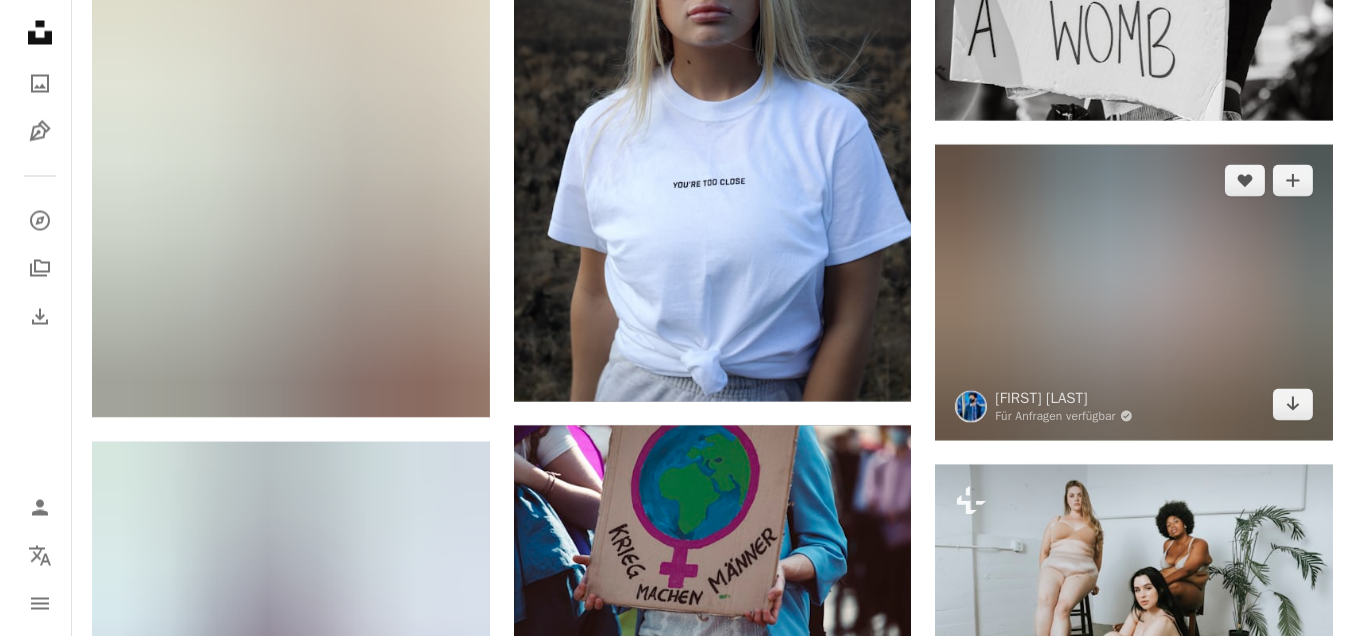 scroll, scrollTop: 15299, scrollLeft: 0, axis: vertical 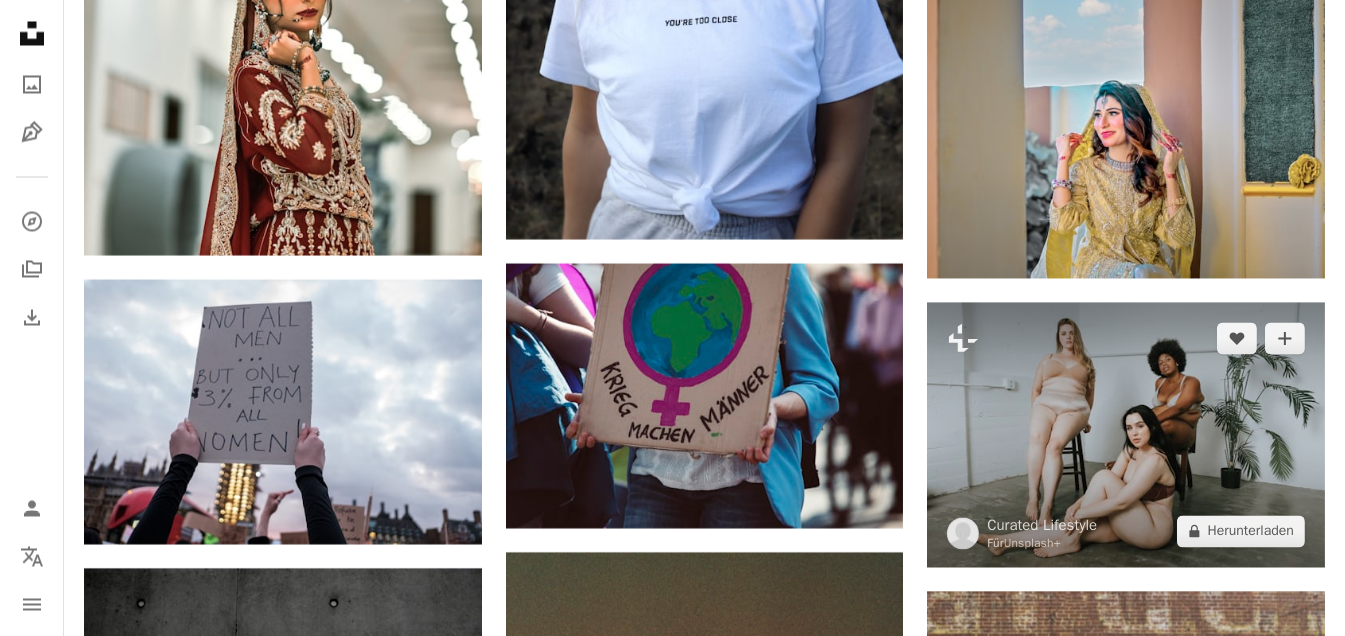 click at bounding box center [1126, 434] 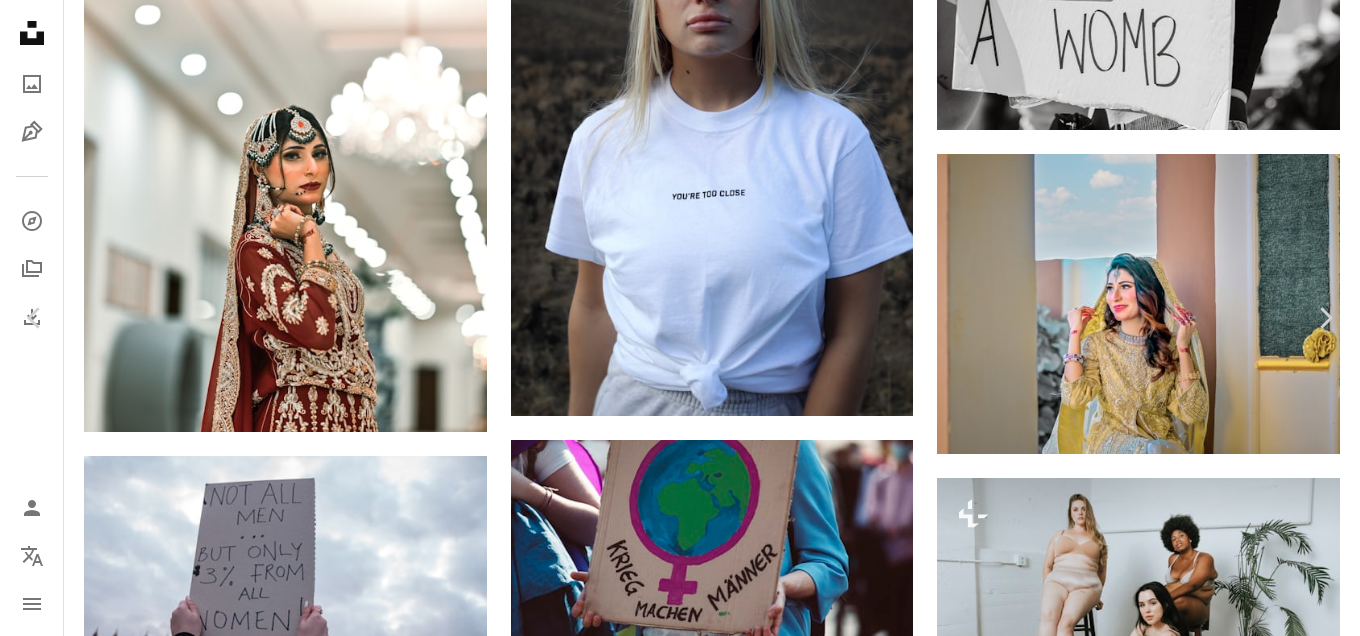 scroll, scrollTop: 6300, scrollLeft: 0, axis: vertical 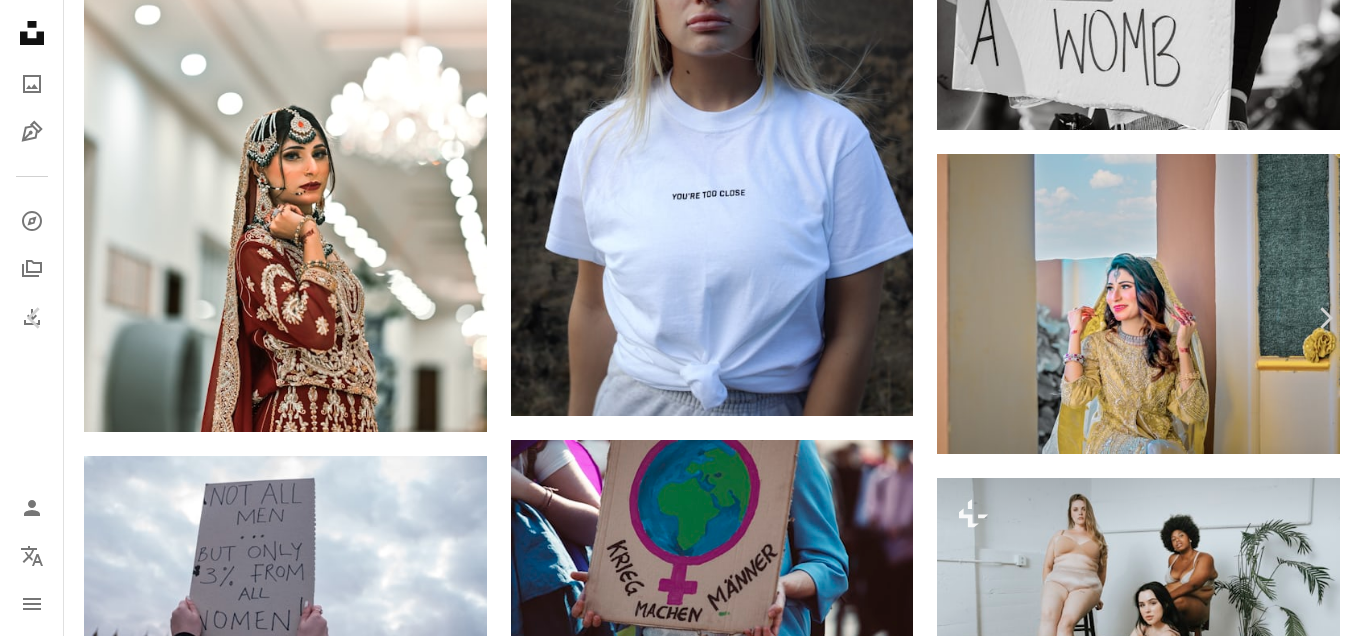 click at bounding box center [1069, 4779] 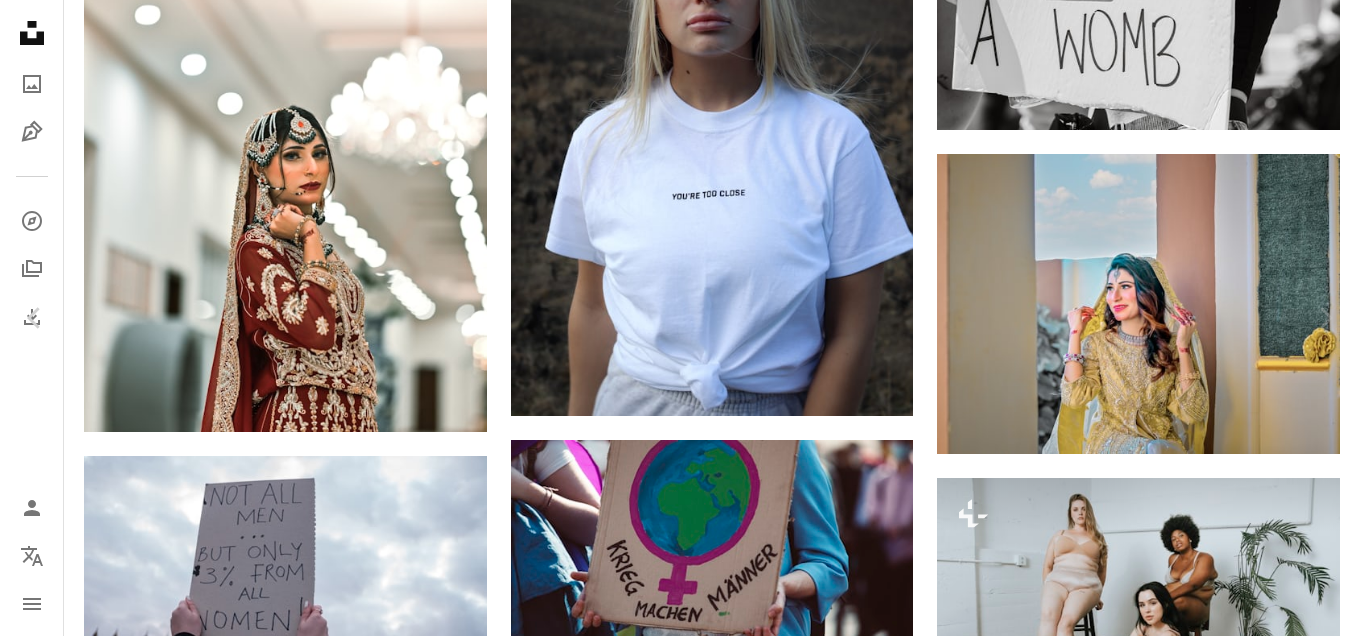 scroll, scrollTop: 1299, scrollLeft: 0, axis: vertical 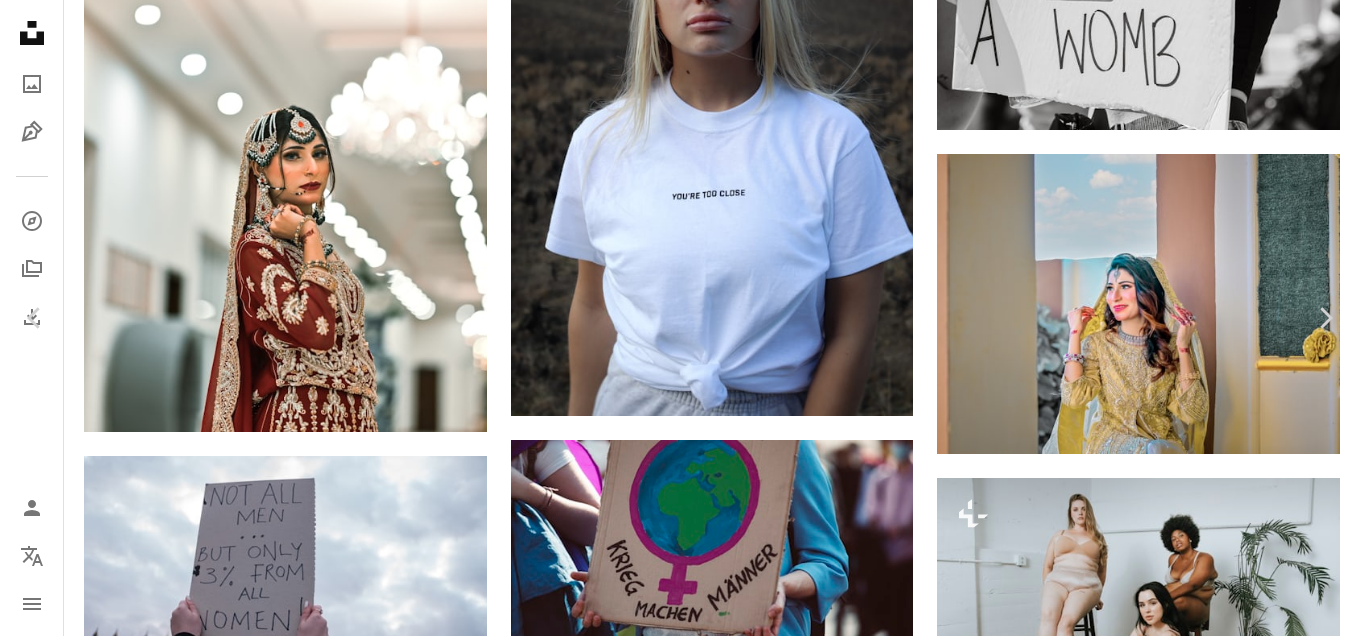 click at bounding box center (672, 4986) 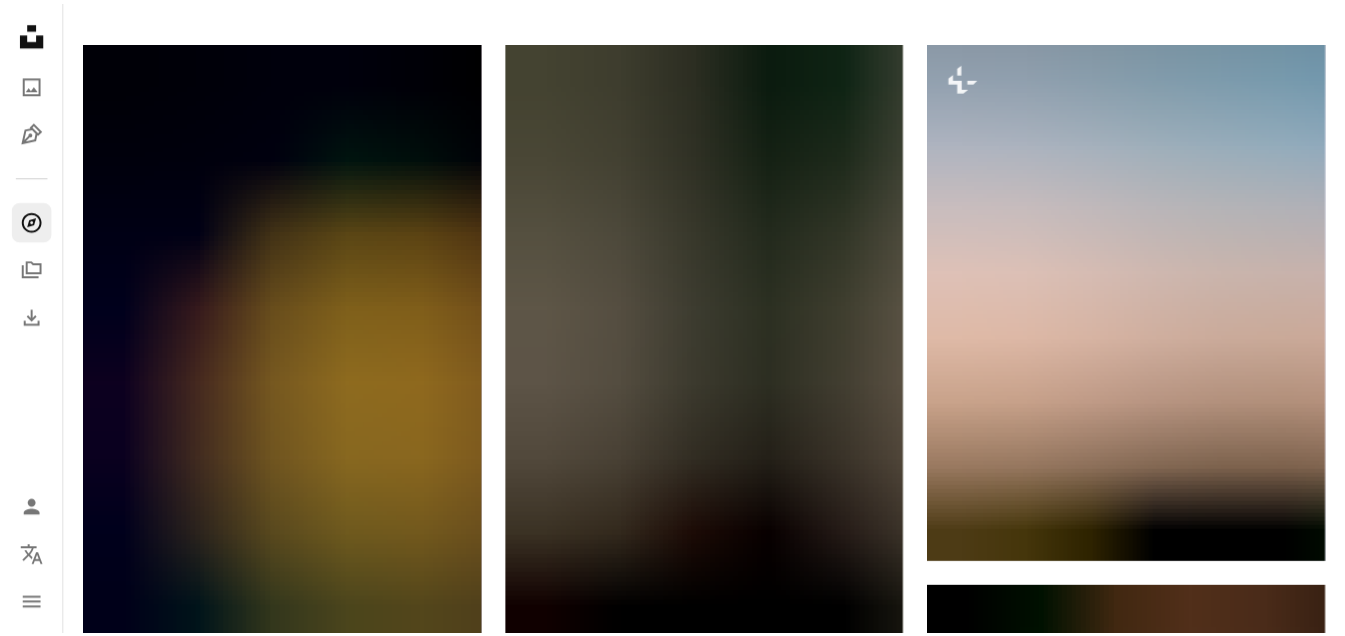 scroll, scrollTop: 0, scrollLeft: 0, axis: both 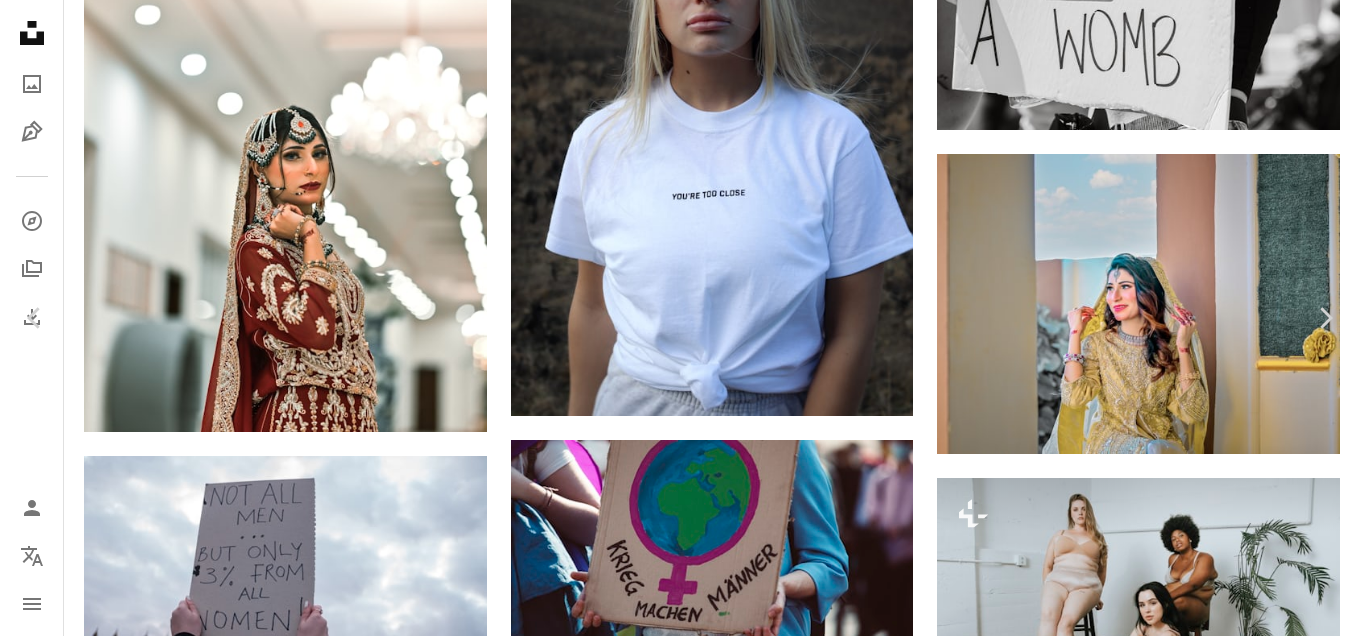 click on "Menstruation" at bounding box center [140, 5492] 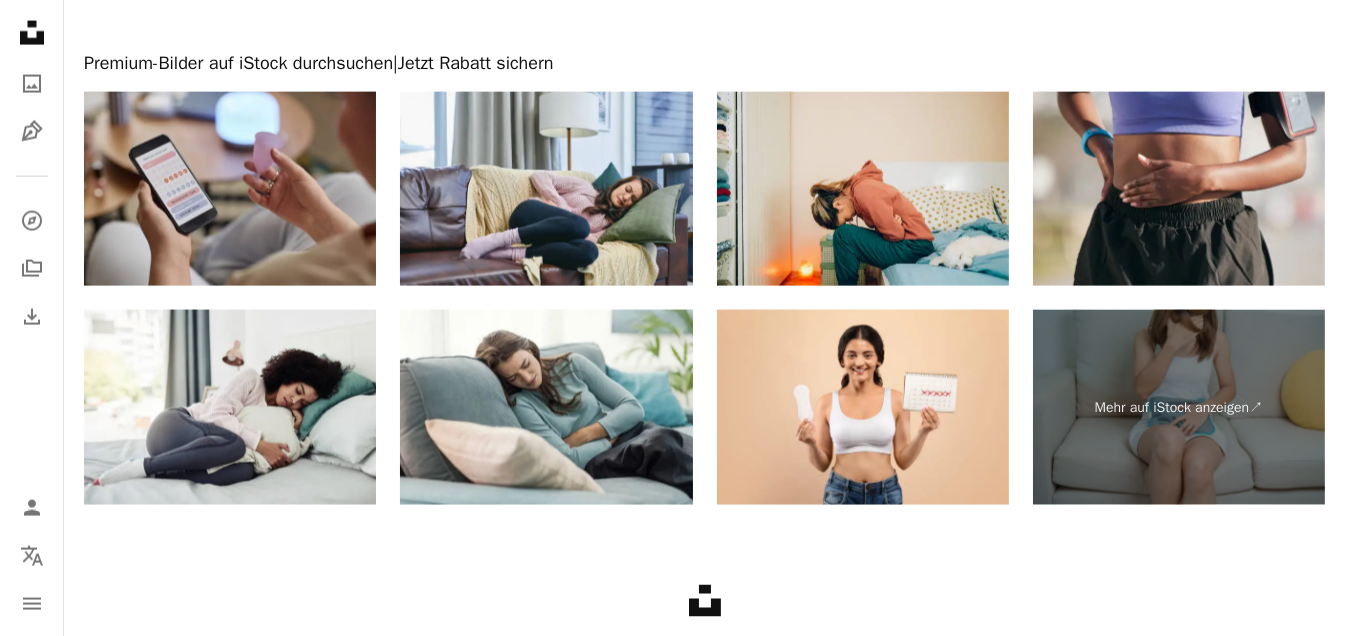 scroll, scrollTop: 4376, scrollLeft: 0, axis: vertical 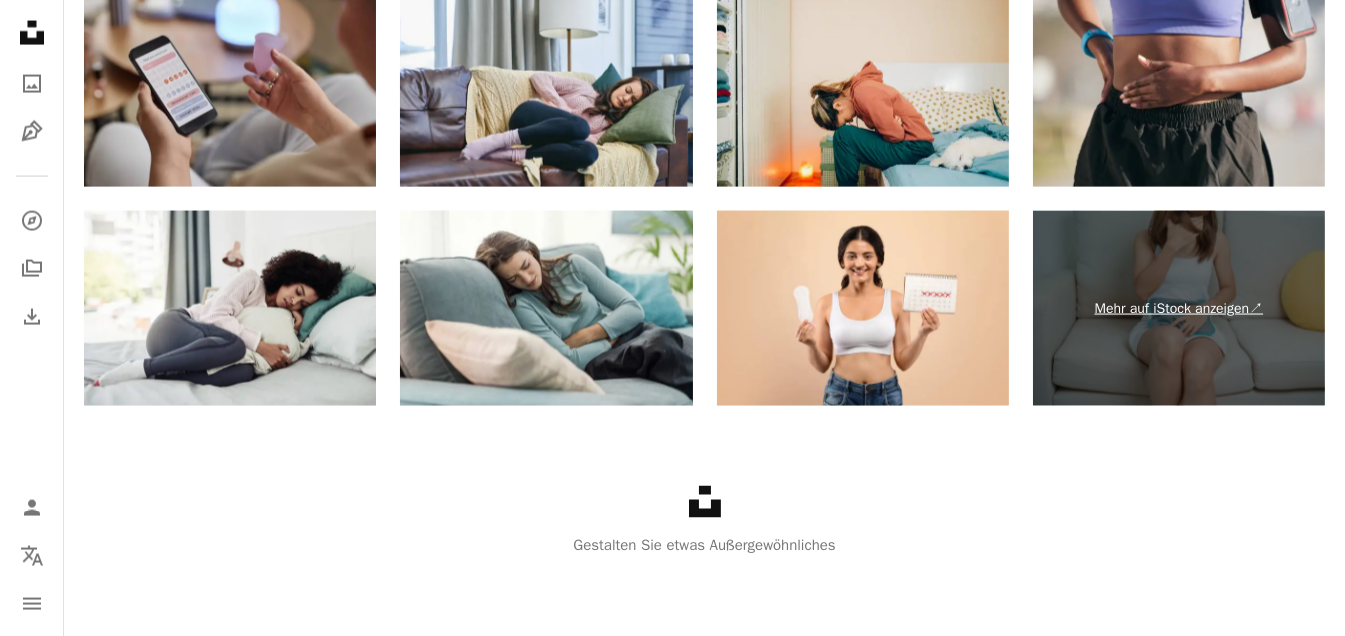 click on "Mehr auf iStock anzeigen  ↗" at bounding box center (1179, 308) 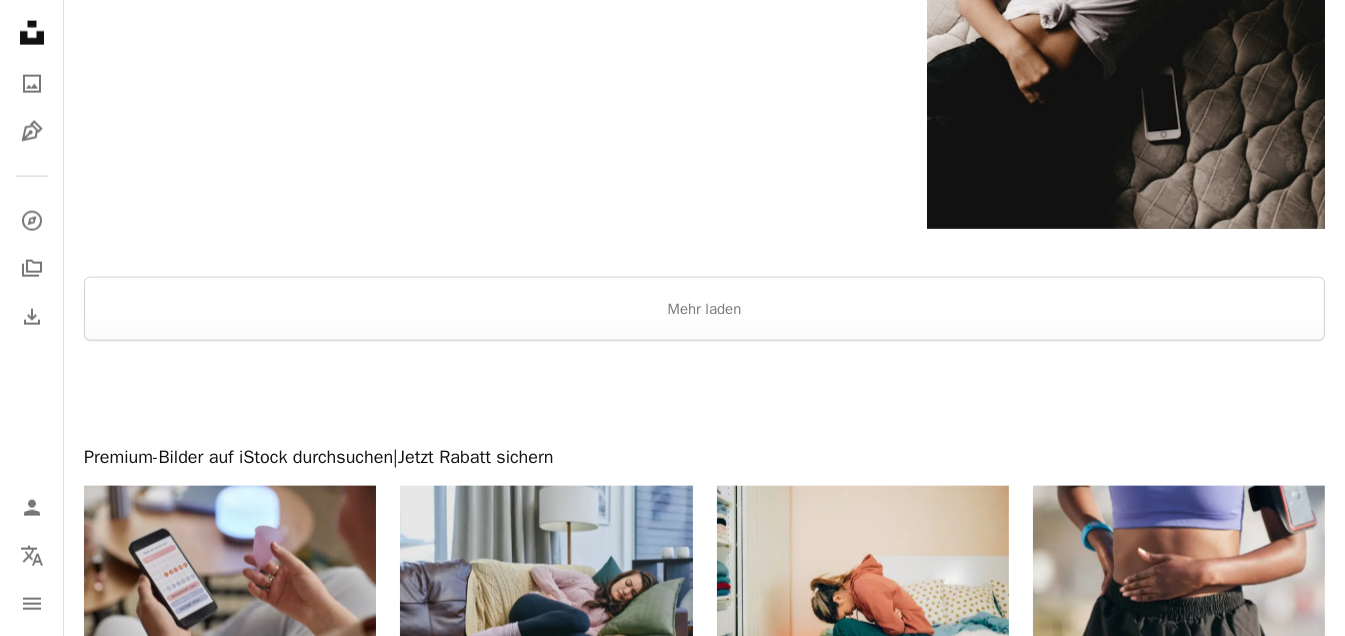 scroll, scrollTop: 3876, scrollLeft: 0, axis: vertical 